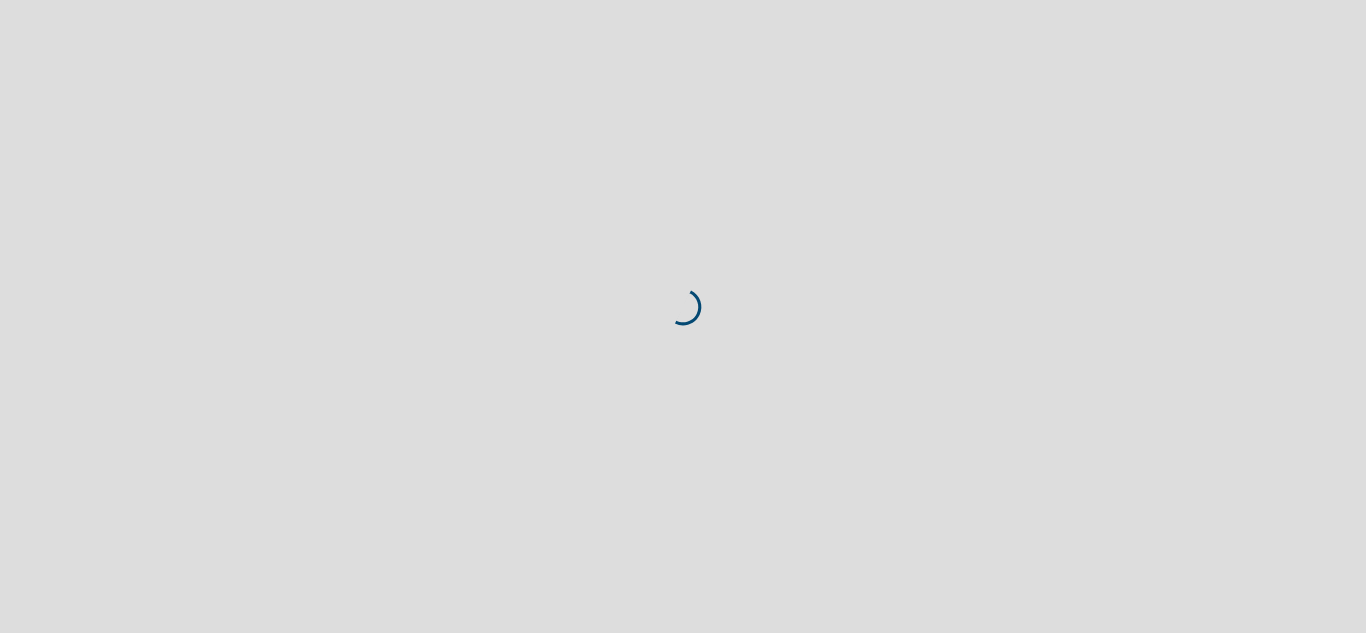 scroll, scrollTop: 0, scrollLeft: 0, axis: both 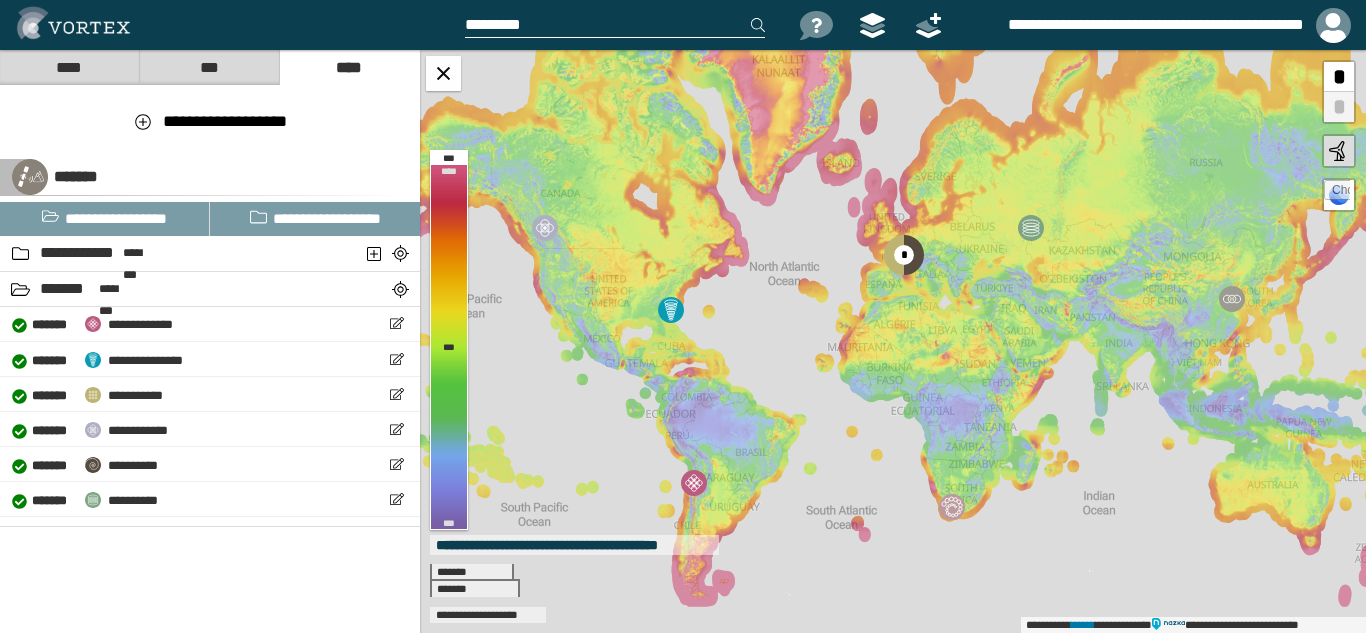click at bounding box center [615, 25] 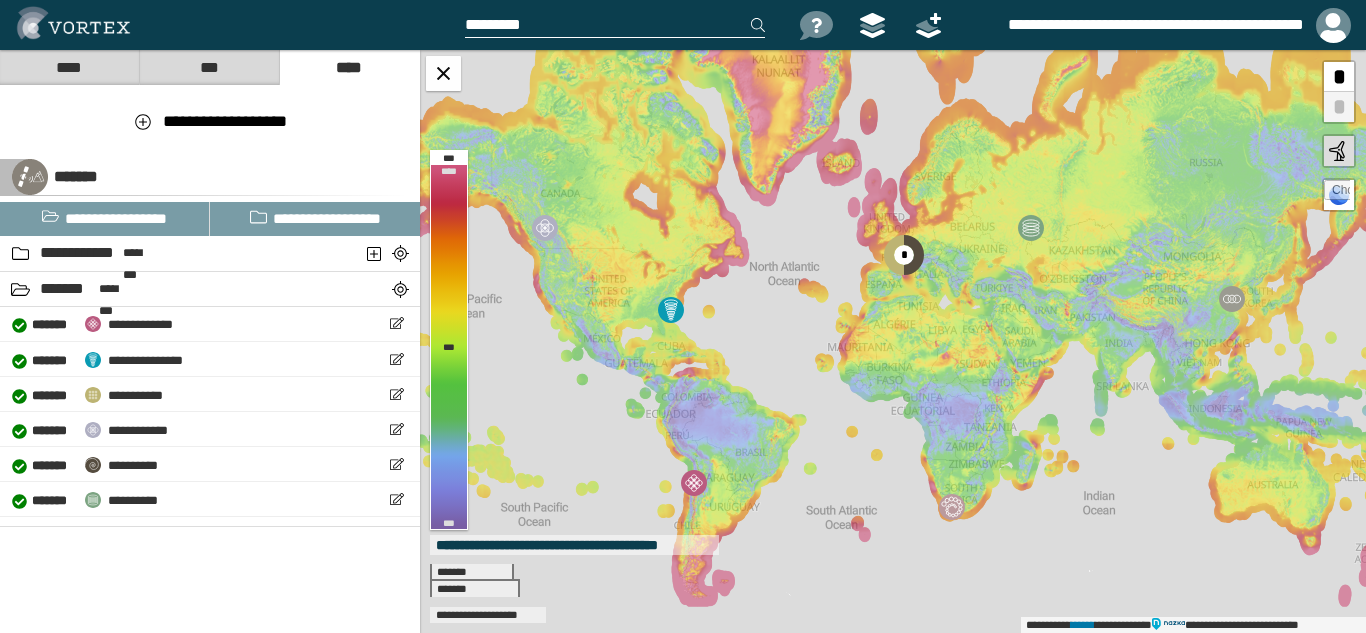 paste on "********" 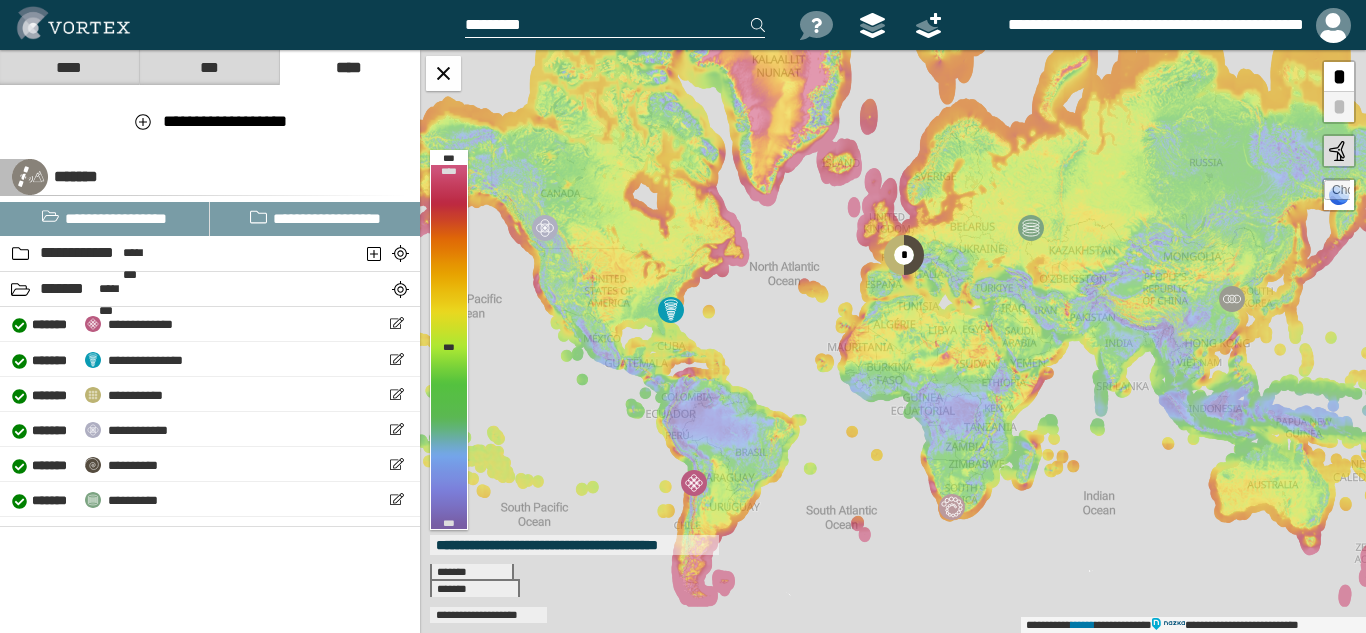 click on "*********" at bounding box center [615, 25] 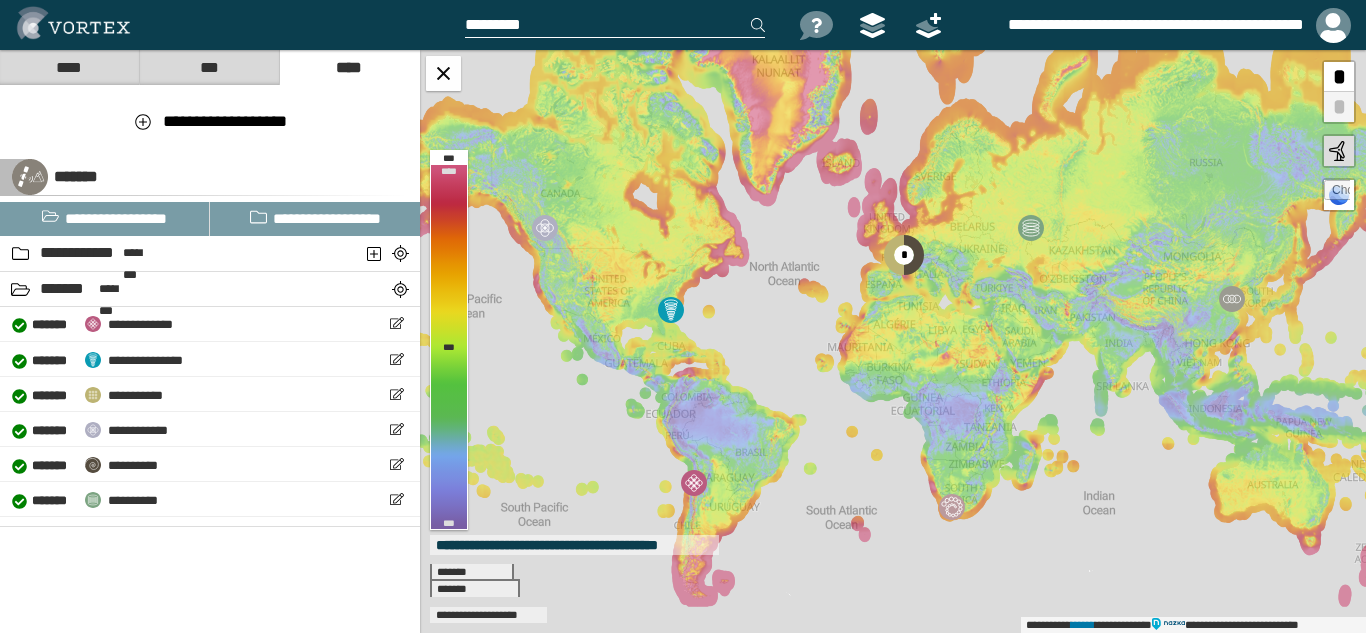 paste on "**********" 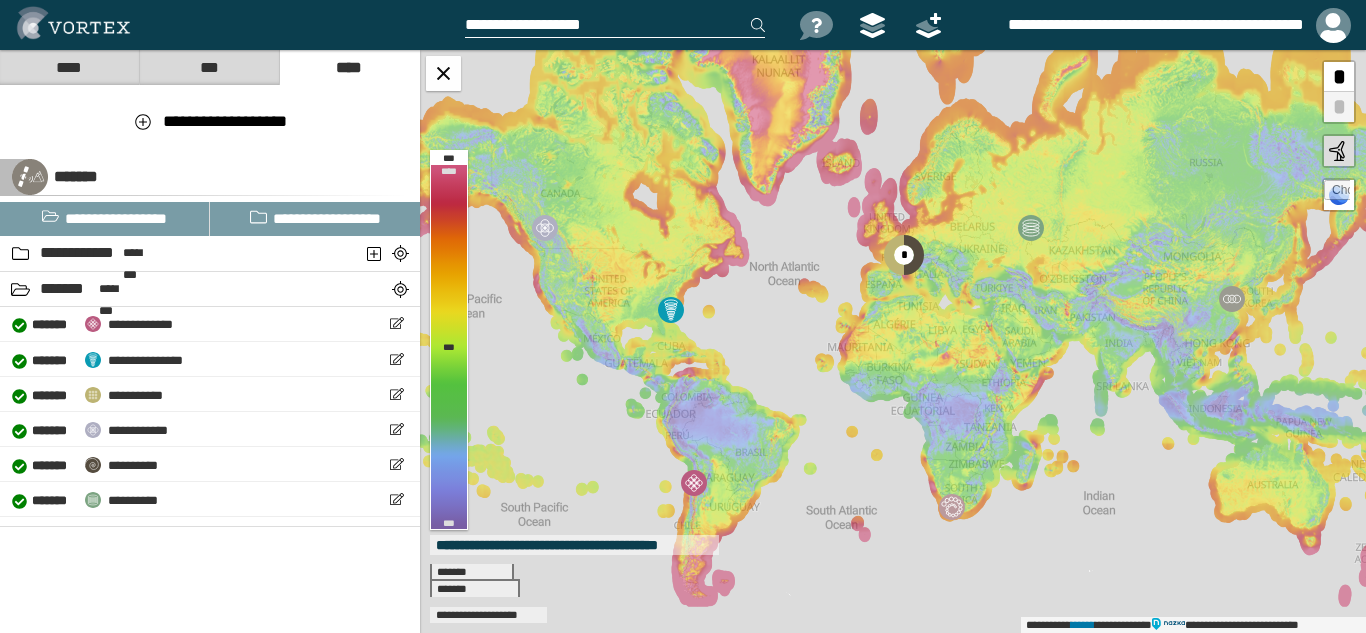 click on "**********" at bounding box center (615, 25) 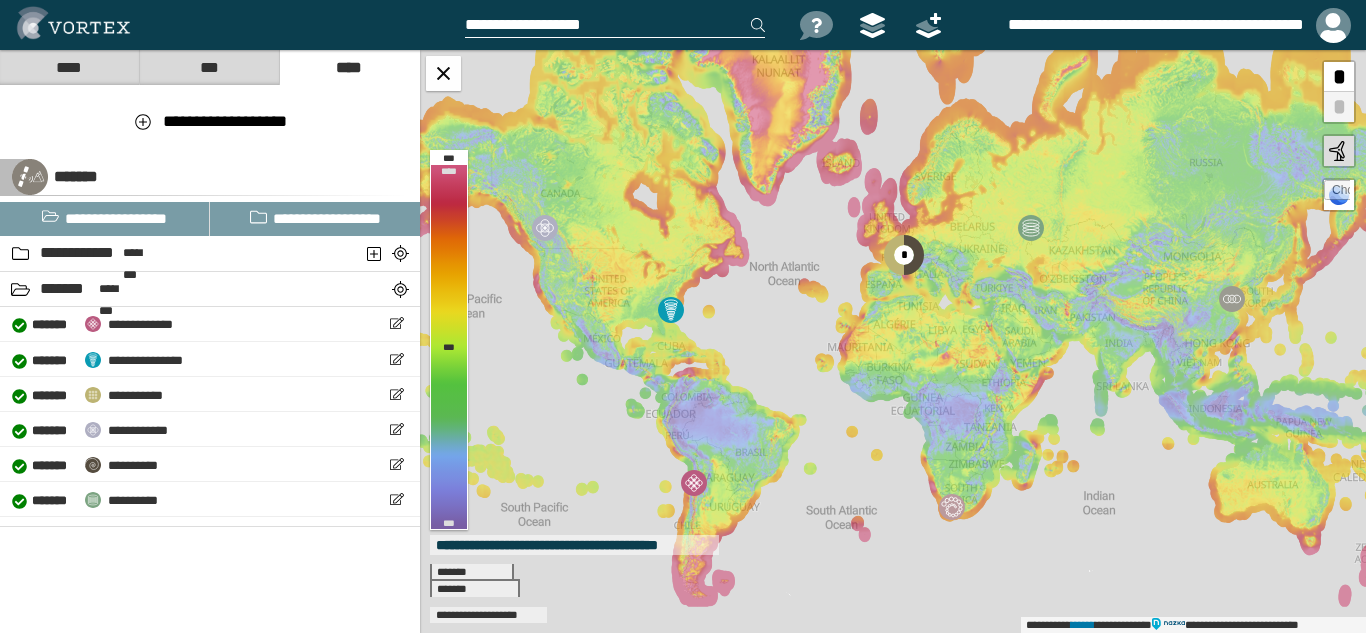 drag, startPoint x: 648, startPoint y: 22, endPoint x: 455, endPoint y: 10, distance: 193.3727 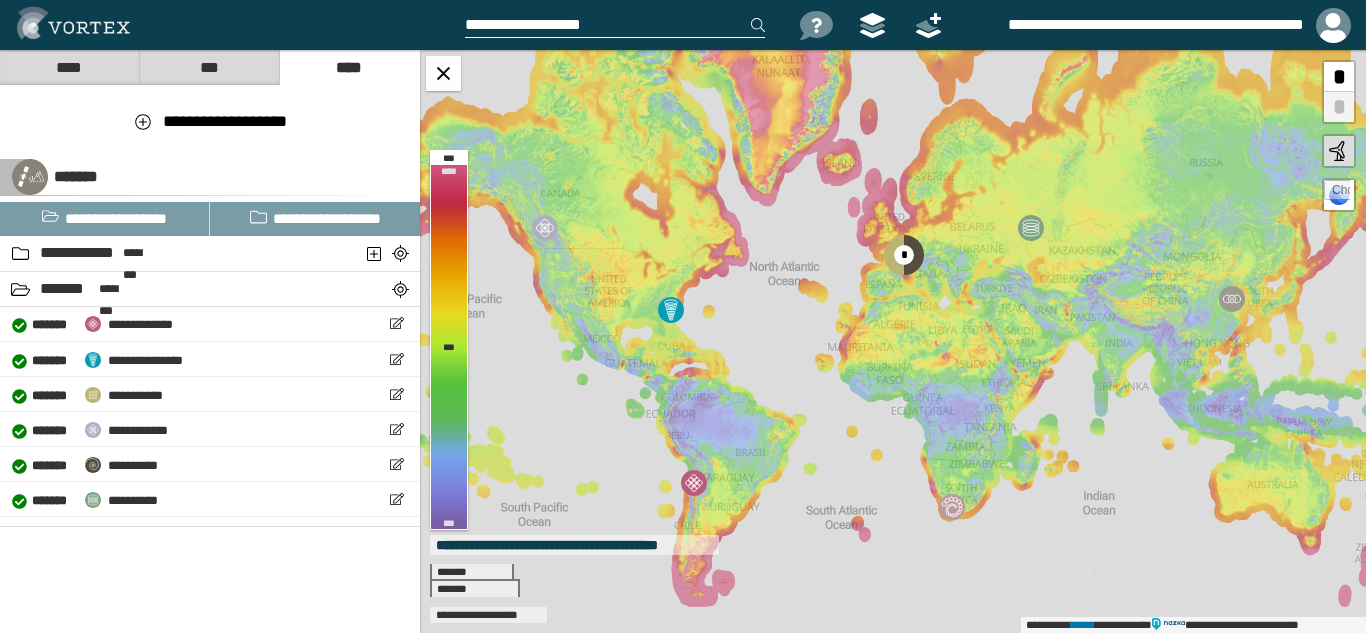 click on "[FIRST] [LAST] [STREET] [CITY], [STATE] [ZIP], [COUNTRY] [PHONE] [EMAIL] [DOB] [GENDER] [OCCUPATION] [MARITAL_STATUS] [NATIONALITY] [PASSPORT_NUMBER] [DRIVER_LICENSE_NUMBER] [CREDIT_CARD_NUMBER]" at bounding box center (683, 25) 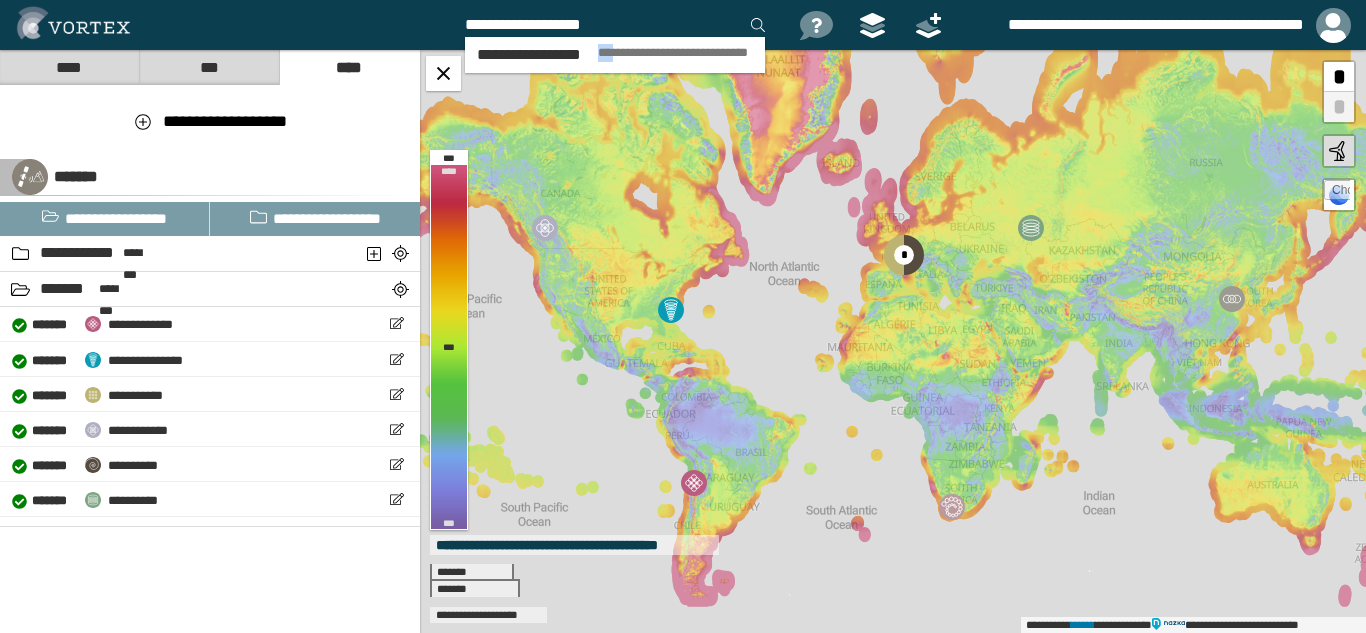 click on "[FIRST] [LAST]" at bounding box center [615, 55] 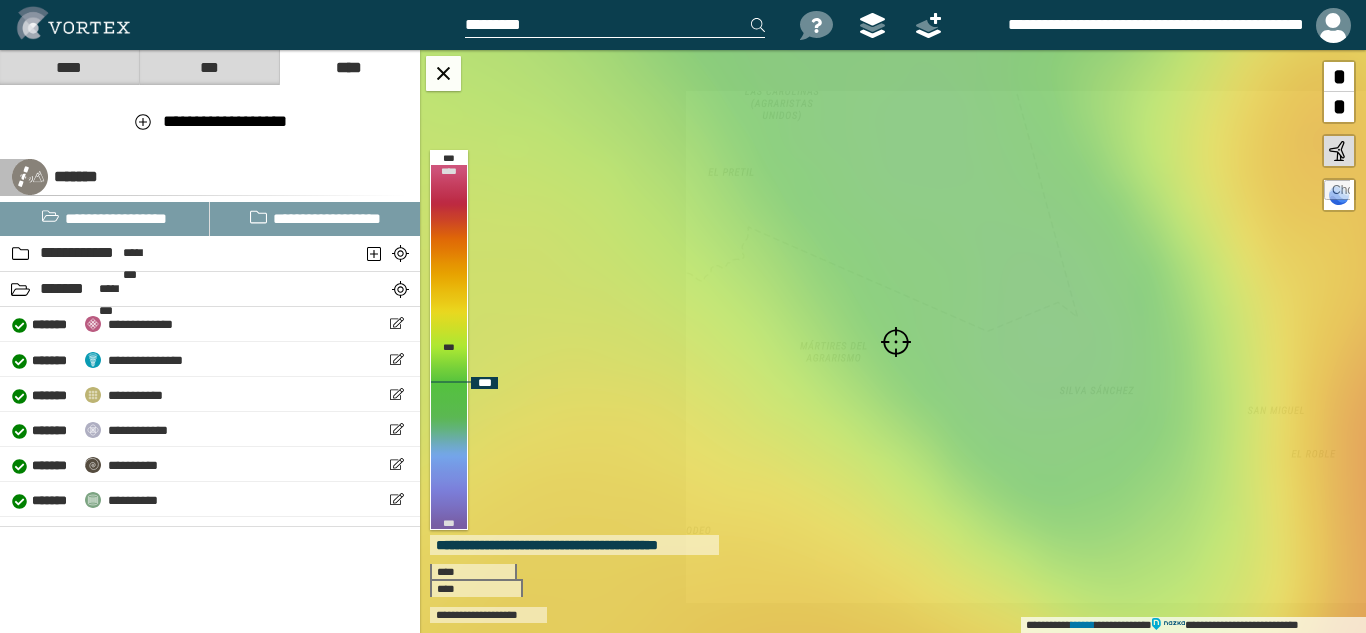 click at bounding box center (896, 342) 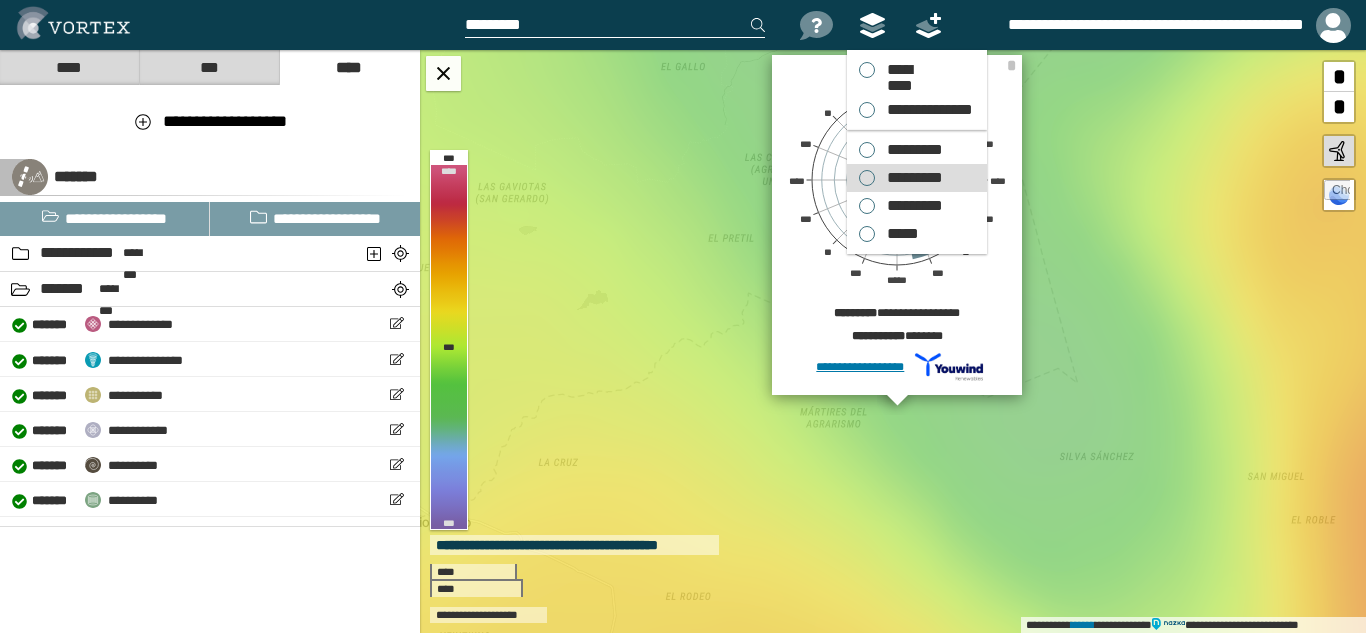 click on "*********" at bounding box center (917, 110) 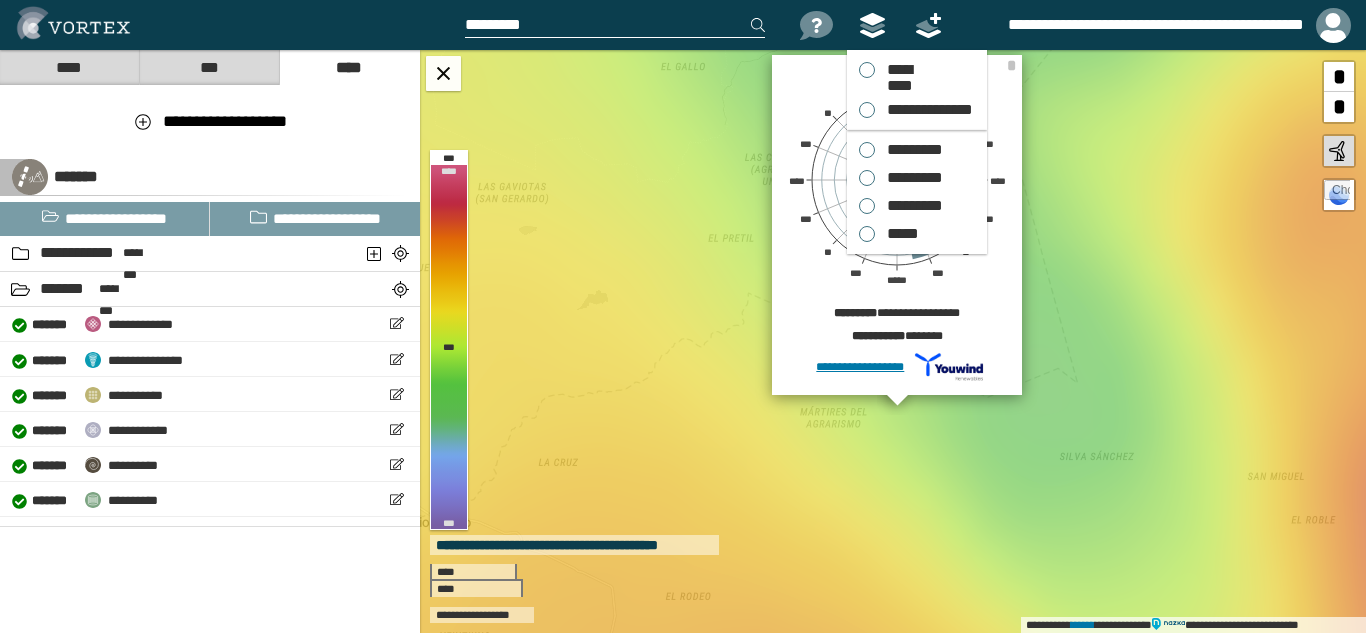 click at bounding box center [872, 25] 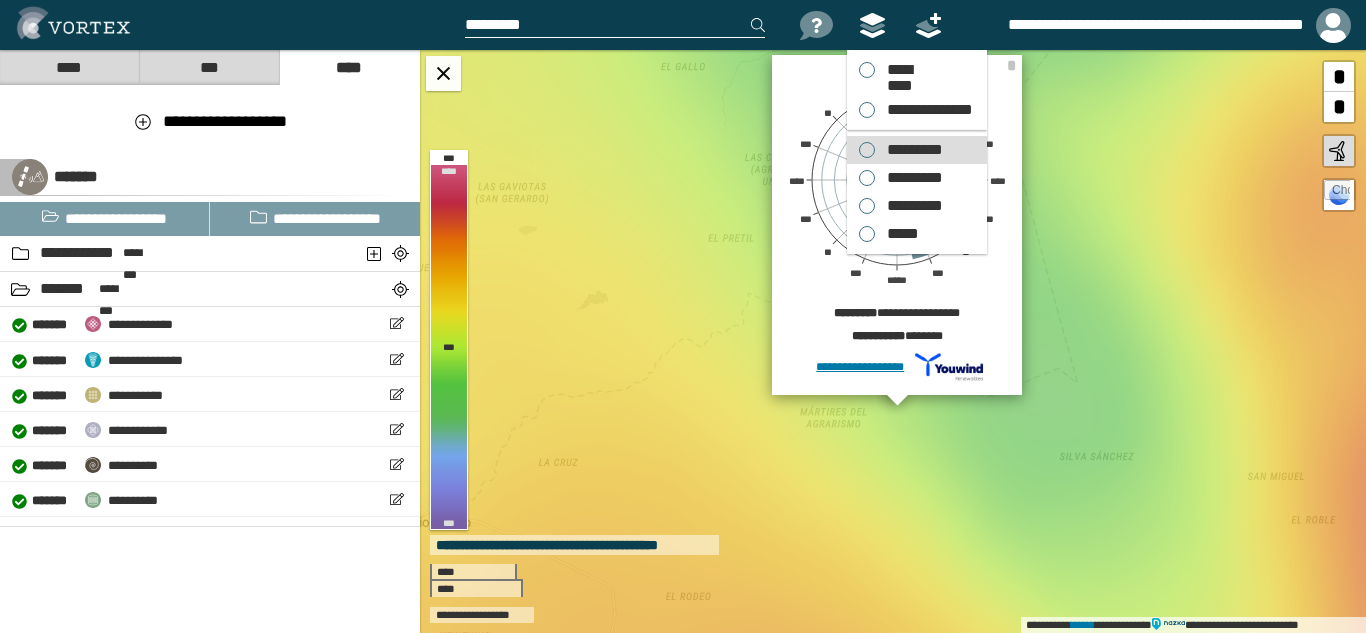 click on "*********" at bounding box center (910, 150) 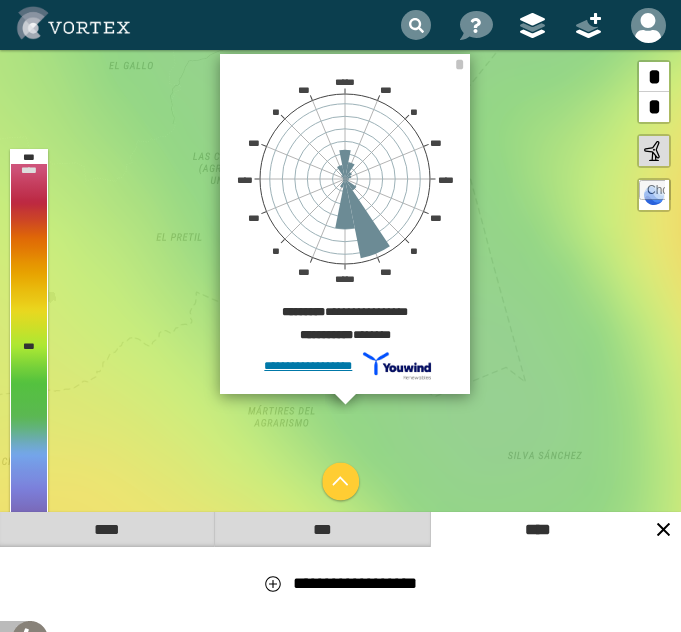 click at bounding box center [416, 25] 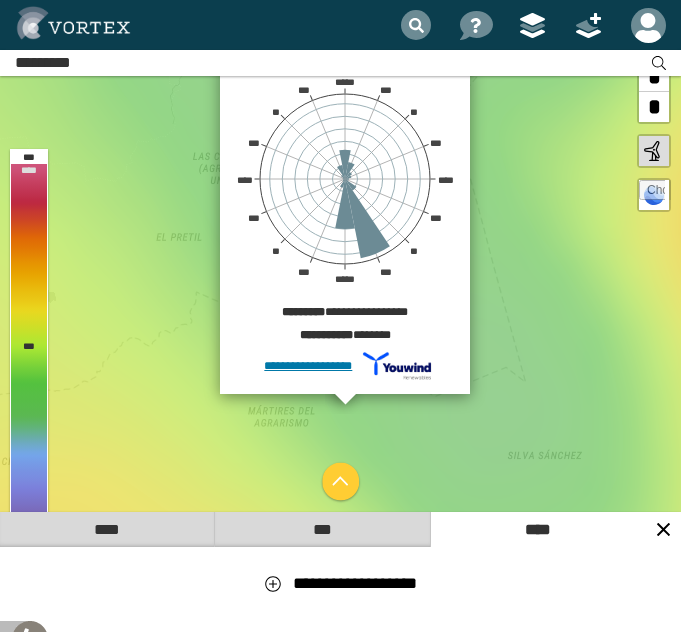 paste on "*********" 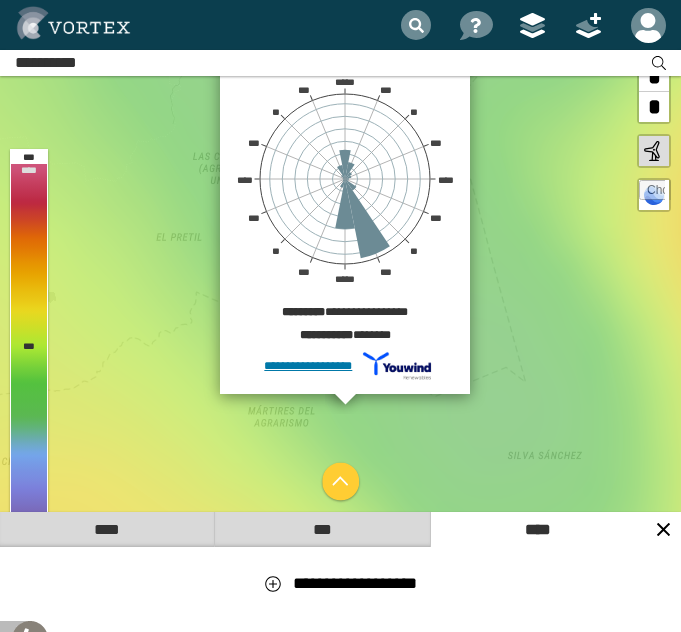 click on "**********" at bounding box center [340, 63] 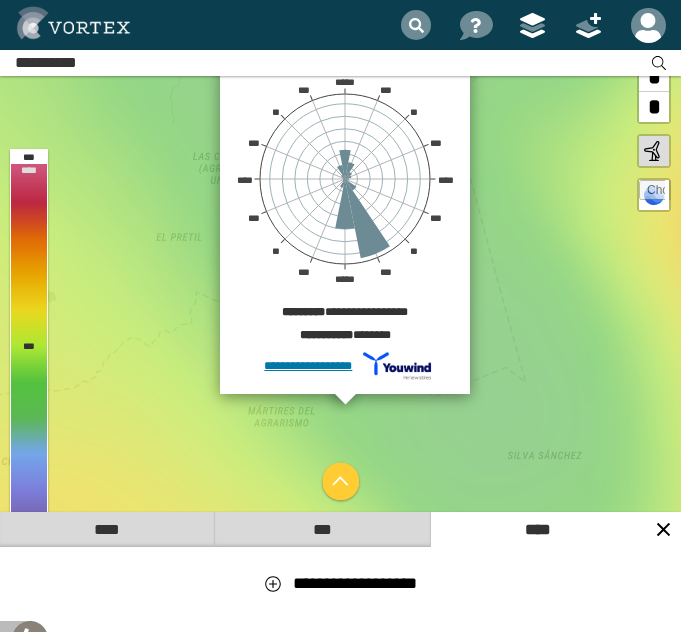 paste on "**********" 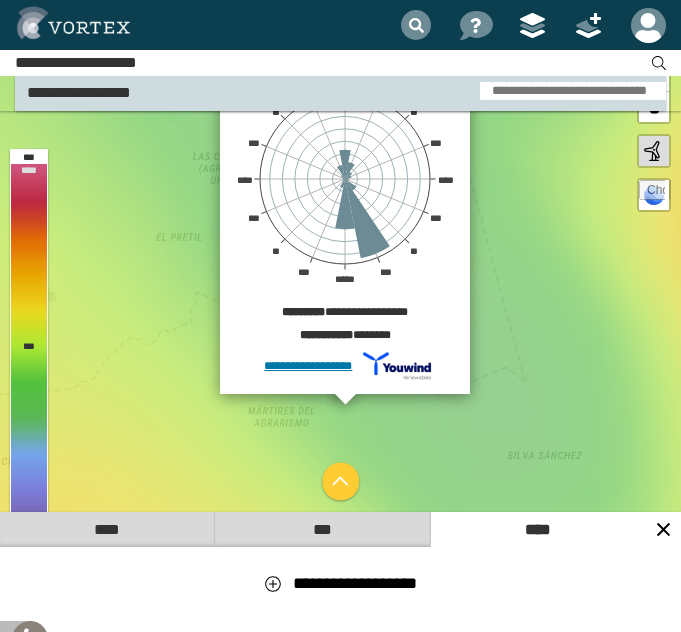 click on "[FIRST] [LAST]" at bounding box center (79, 92) 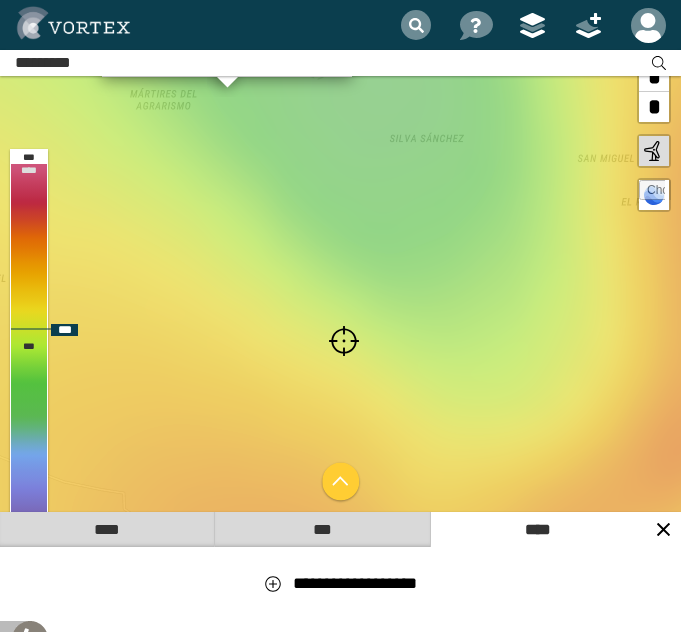 click at bounding box center (344, 341) 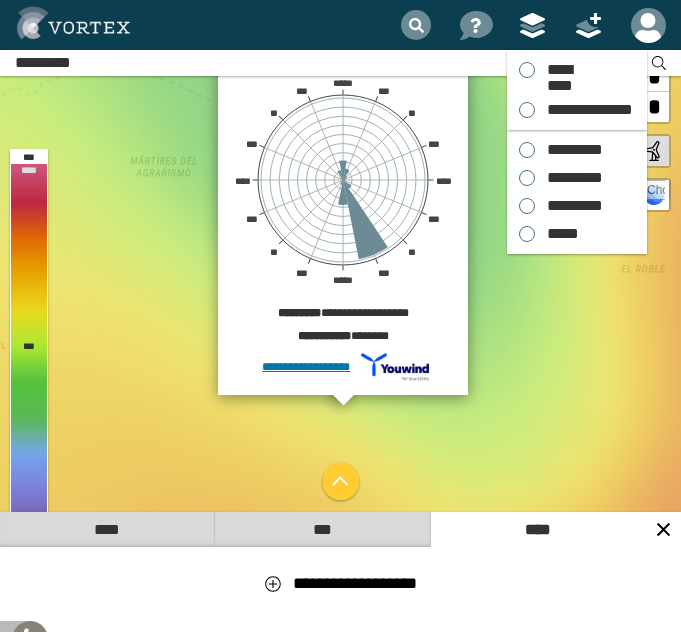 click at bounding box center (532, 25) 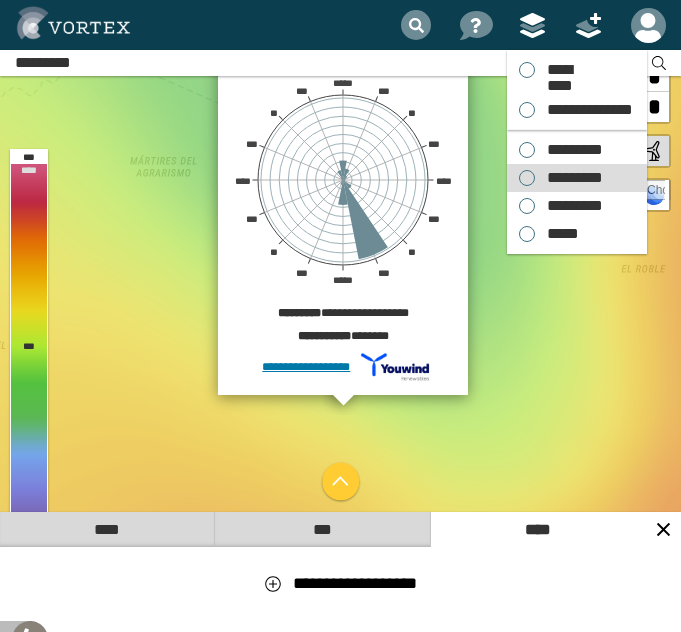 click on "*********" at bounding box center (570, 178) 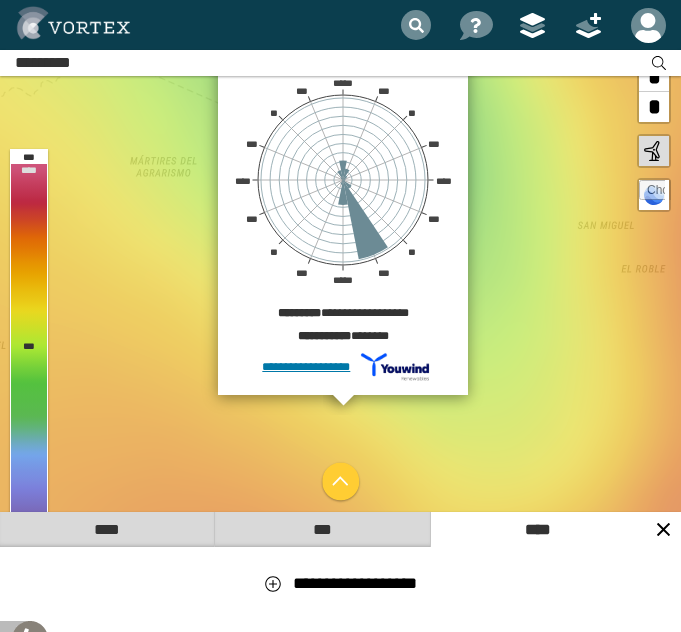 click at bounding box center (416, 25) 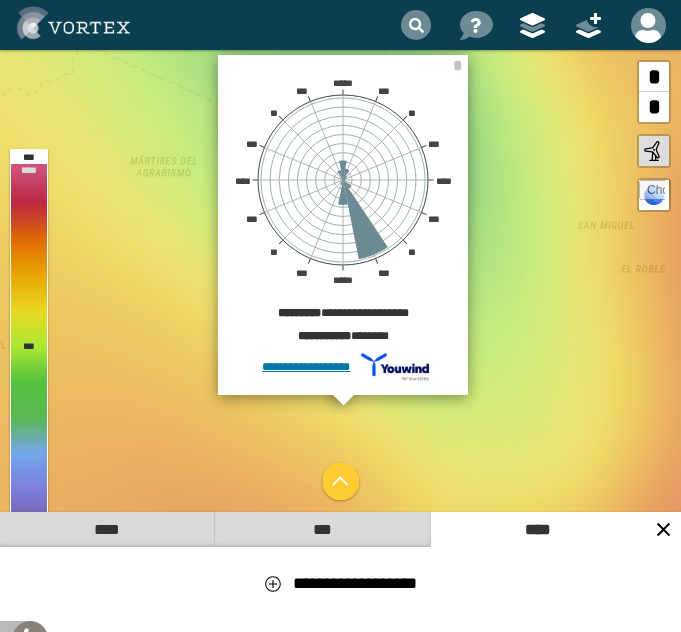 click at bounding box center (416, 25) 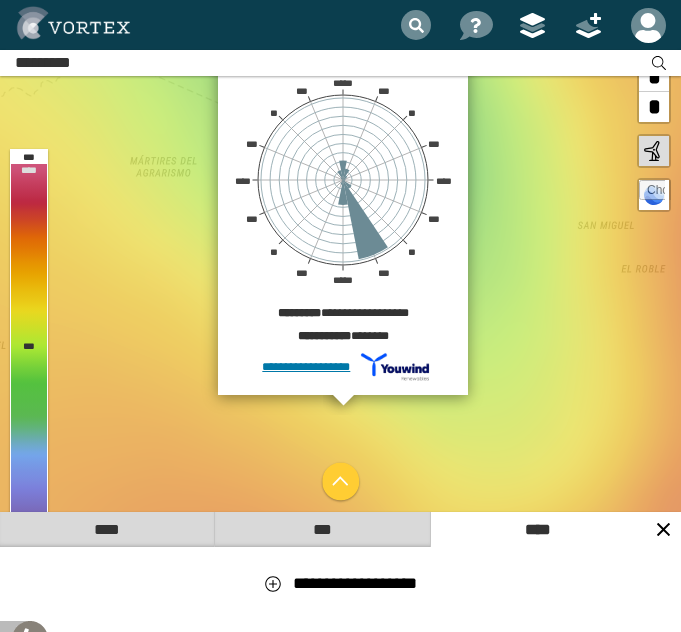click at bounding box center (416, 25) 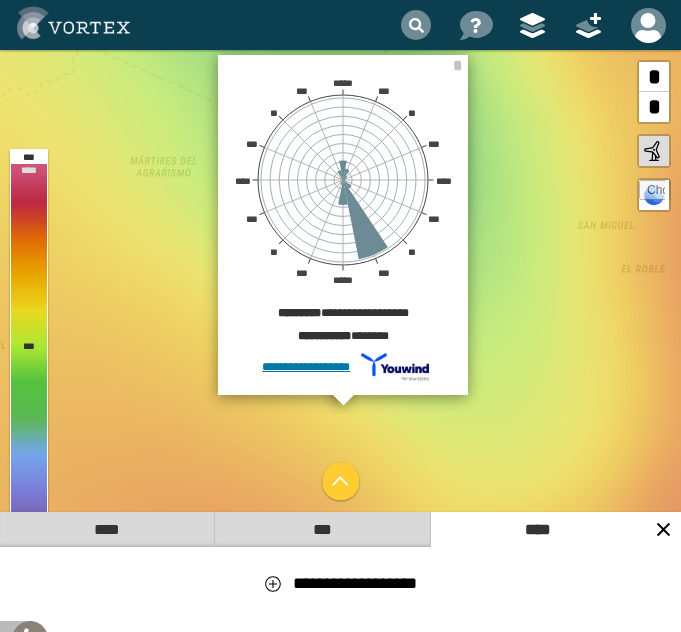 click at bounding box center (416, 25) 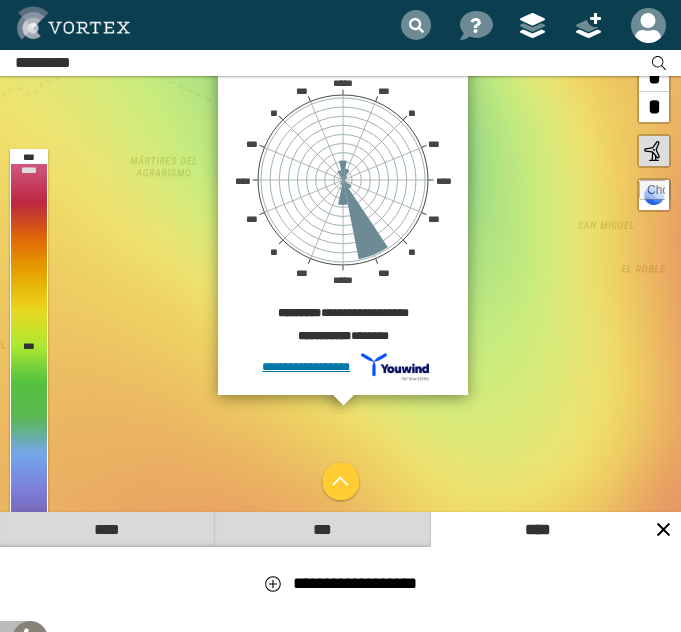 click at bounding box center [340, 63] 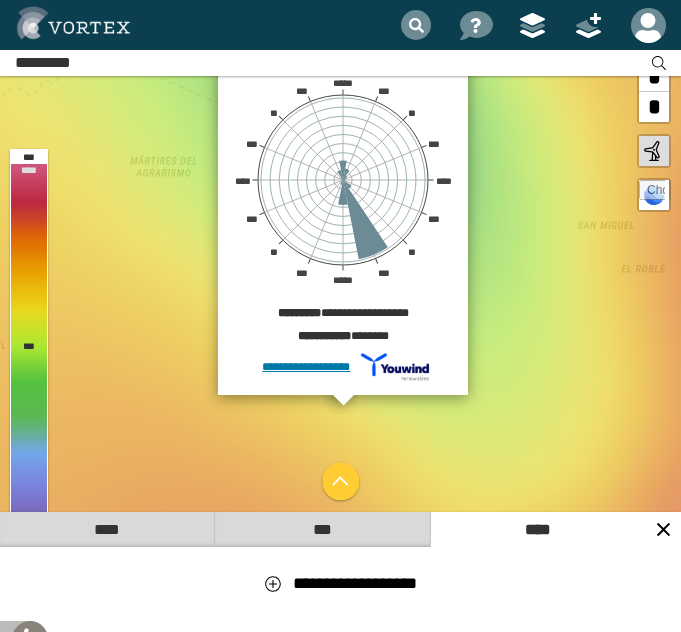 paste on "*********" 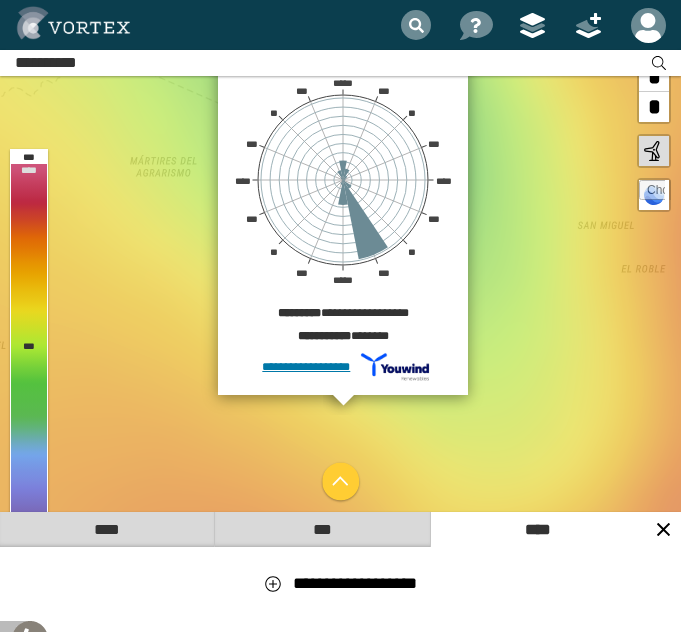 click on "**********" at bounding box center (340, 63) 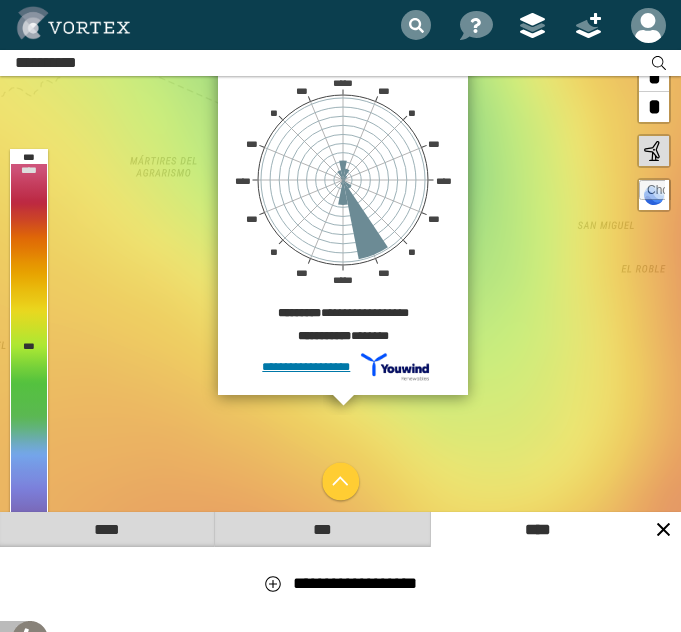 paste on "**********" 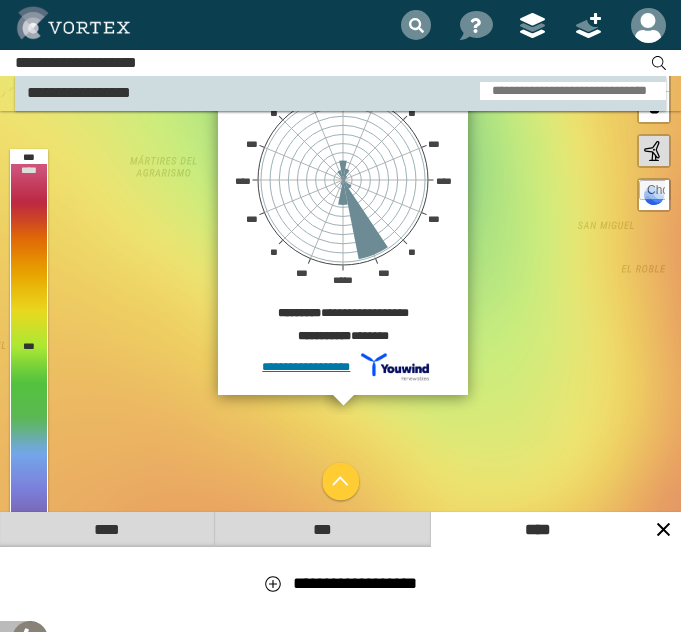 click on "[FIRST] [LAST]" at bounding box center [79, 92] 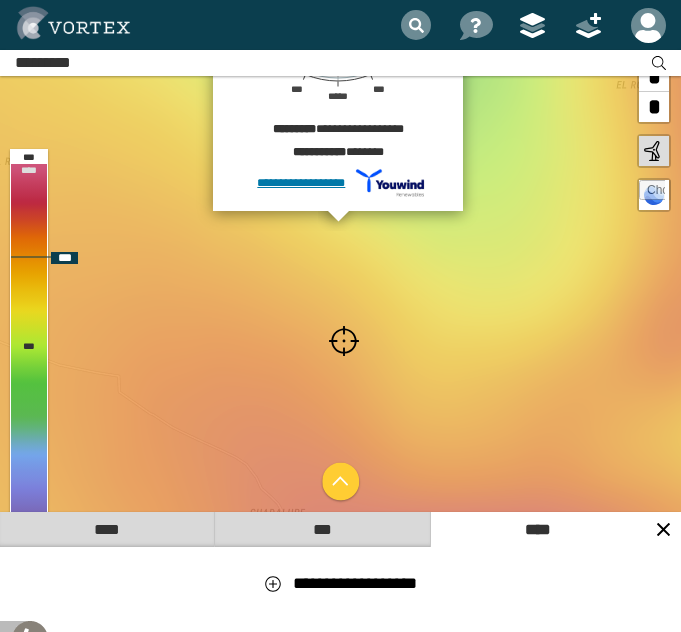 click at bounding box center [344, 341] 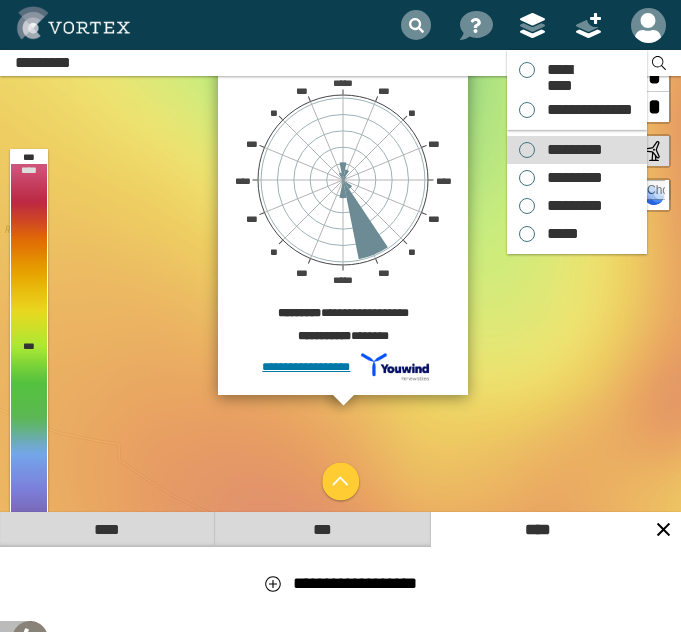 click on "*********" at bounding box center [570, 150] 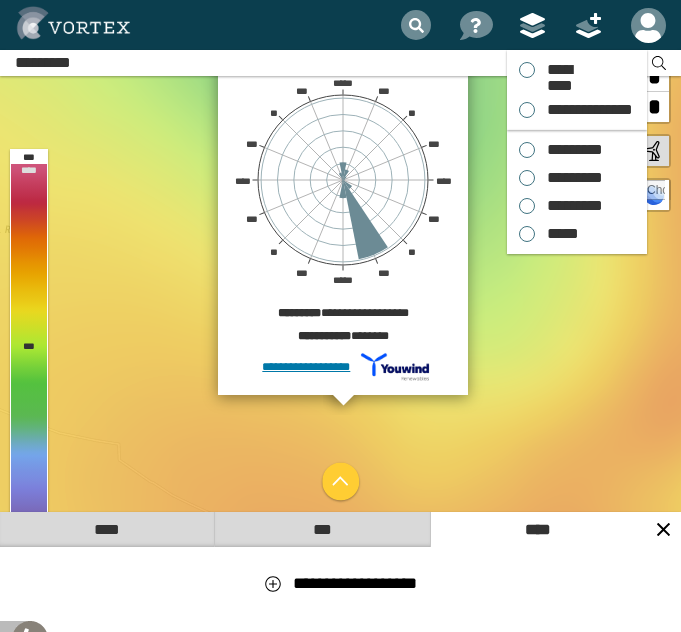 click at bounding box center [532, 25] 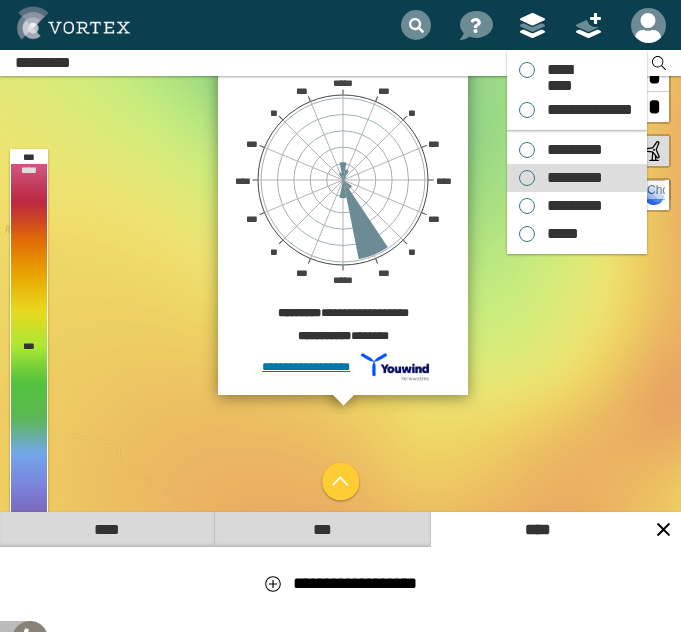 click on "*********" at bounding box center (570, 178) 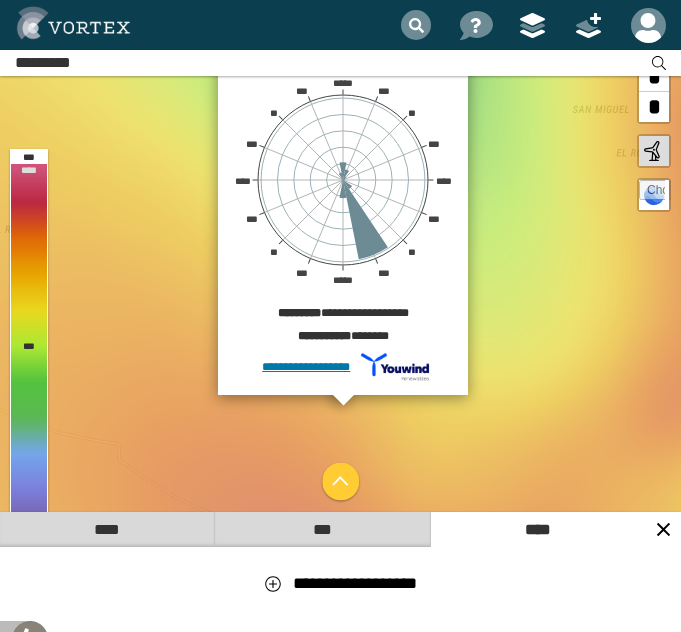 click at bounding box center [340, 63] 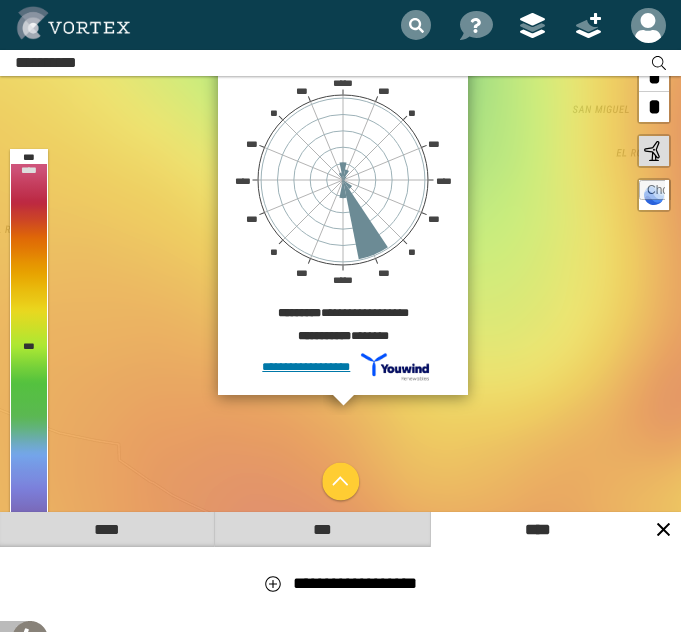 click on "**********" at bounding box center [340, 63] 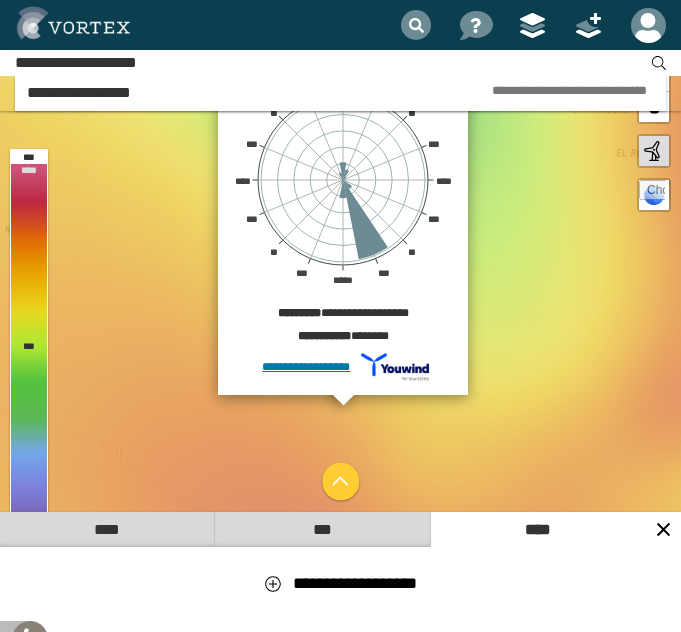 drag, startPoint x: 190, startPoint y: 54, endPoint x: 8, endPoint y: 58, distance: 182.04395 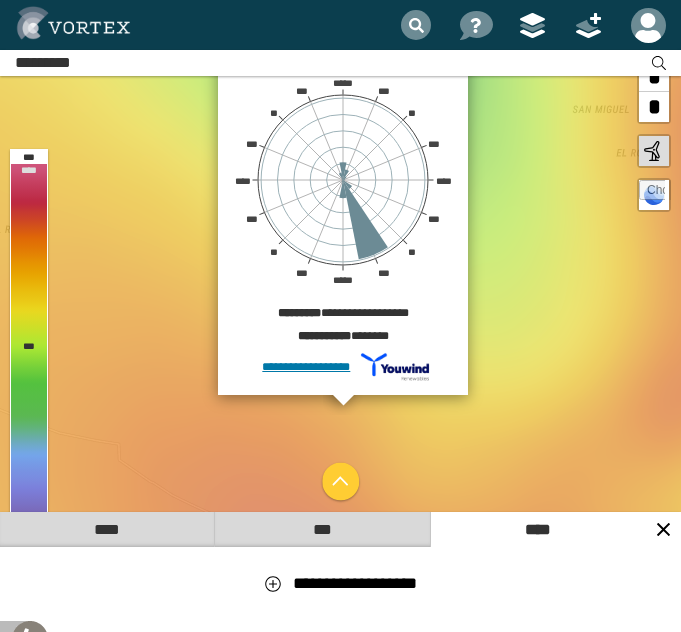paste on "**********" 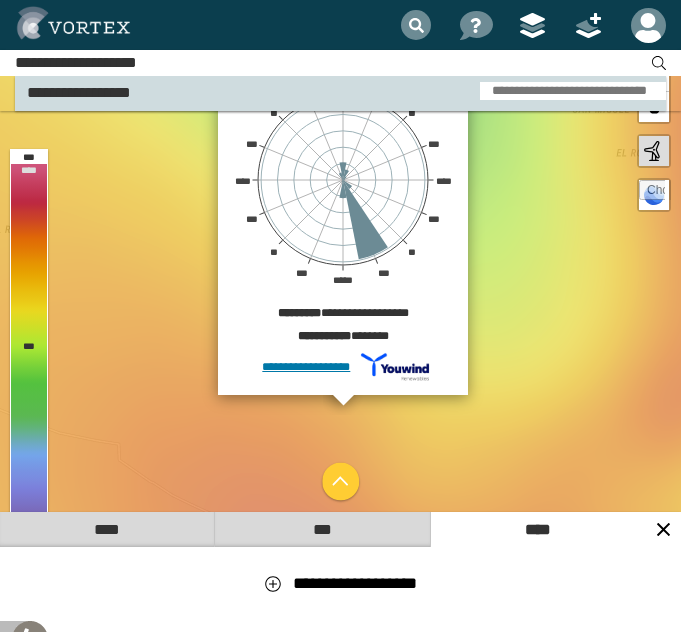click on "[FIRST] [LAST]" at bounding box center (79, 92) 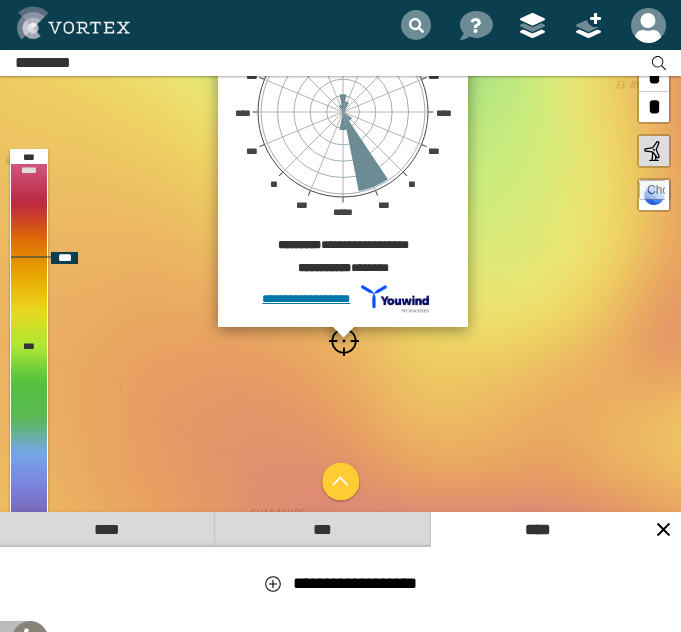 click at bounding box center [344, 341] 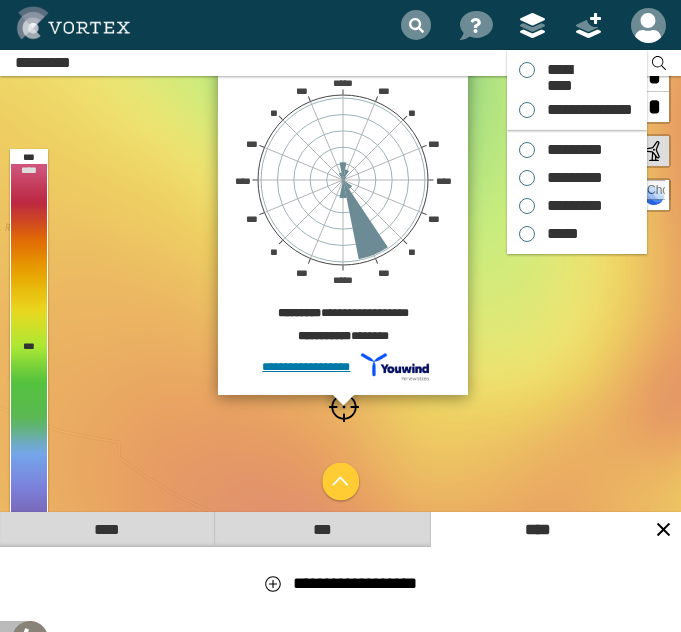 click at bounding box center (532, 25) 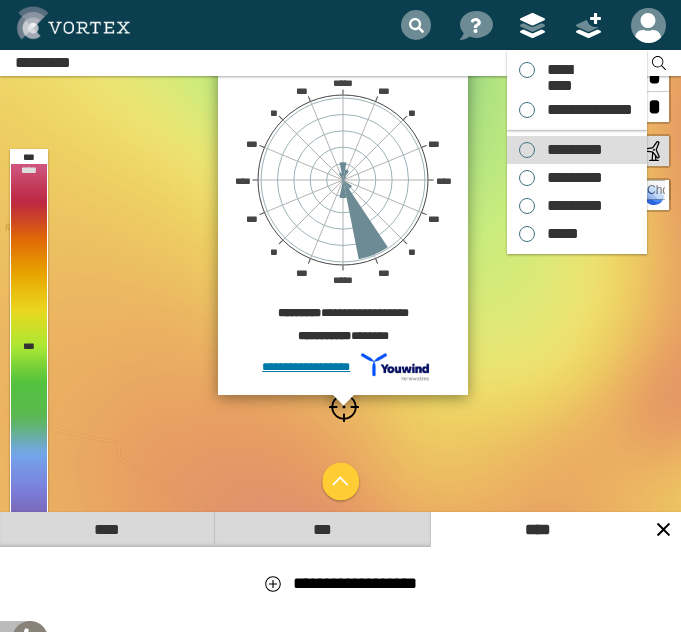 click on "*********" at bounding box center [570, 150] 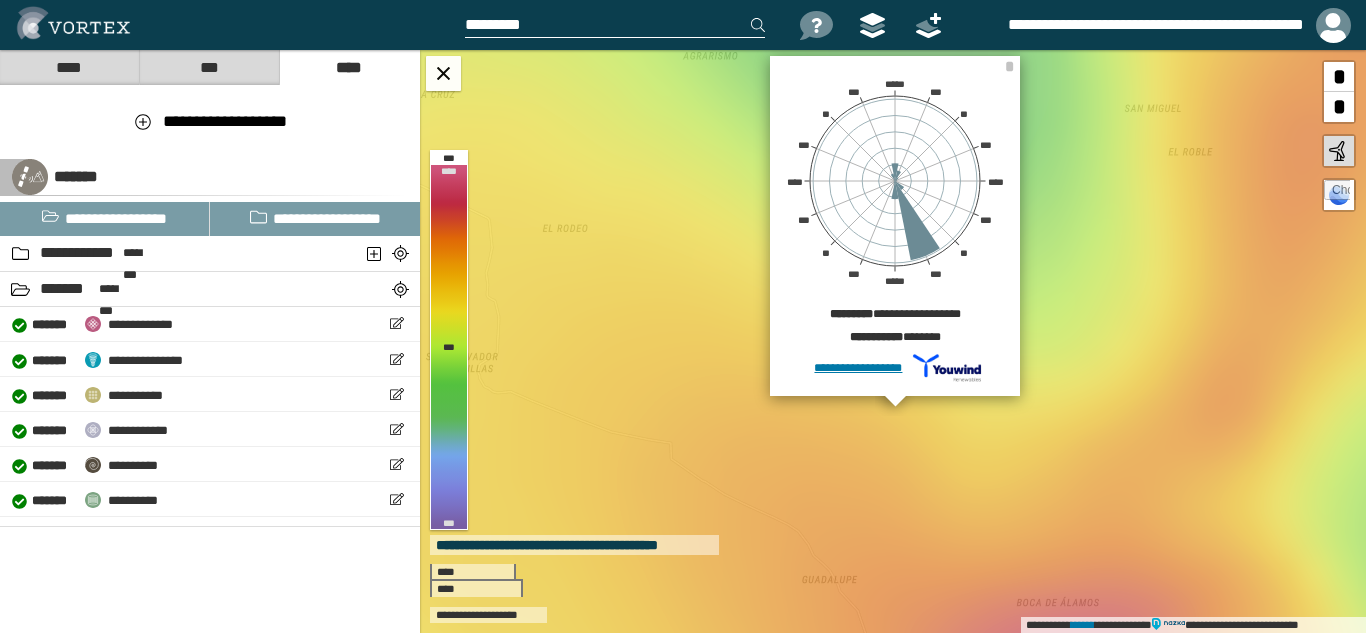 click at bounding box center [615, 25] 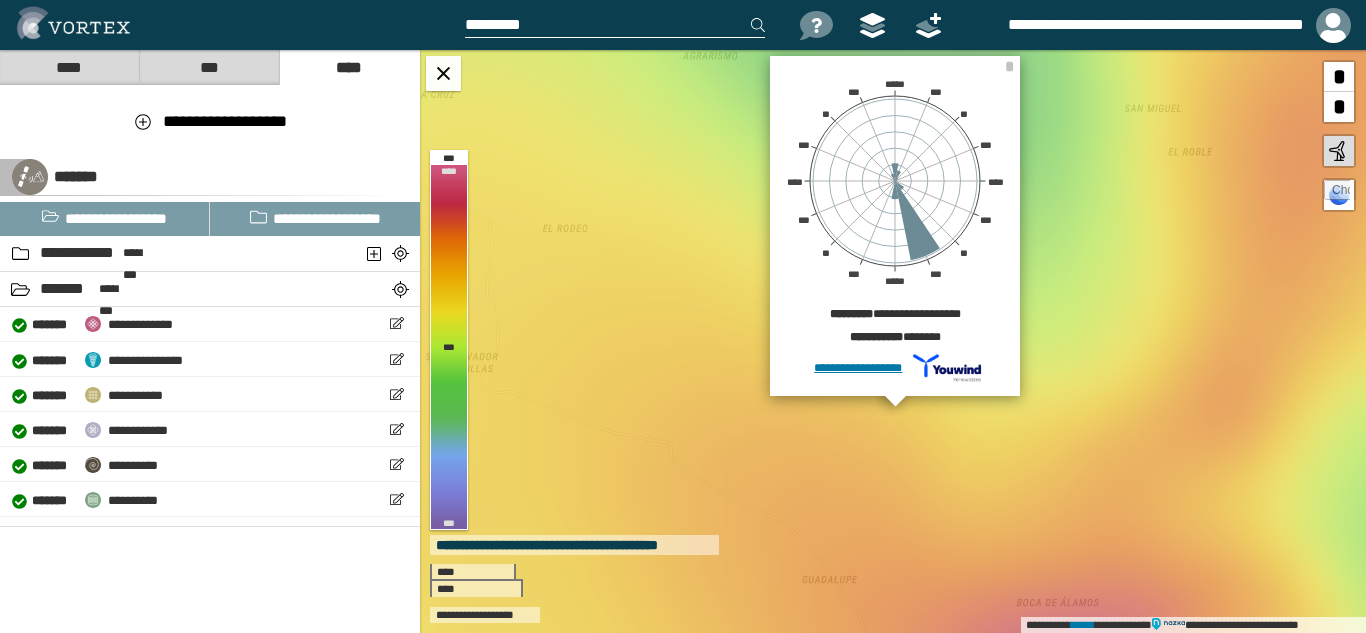 click on "*********" at bounding box center [615, 25] 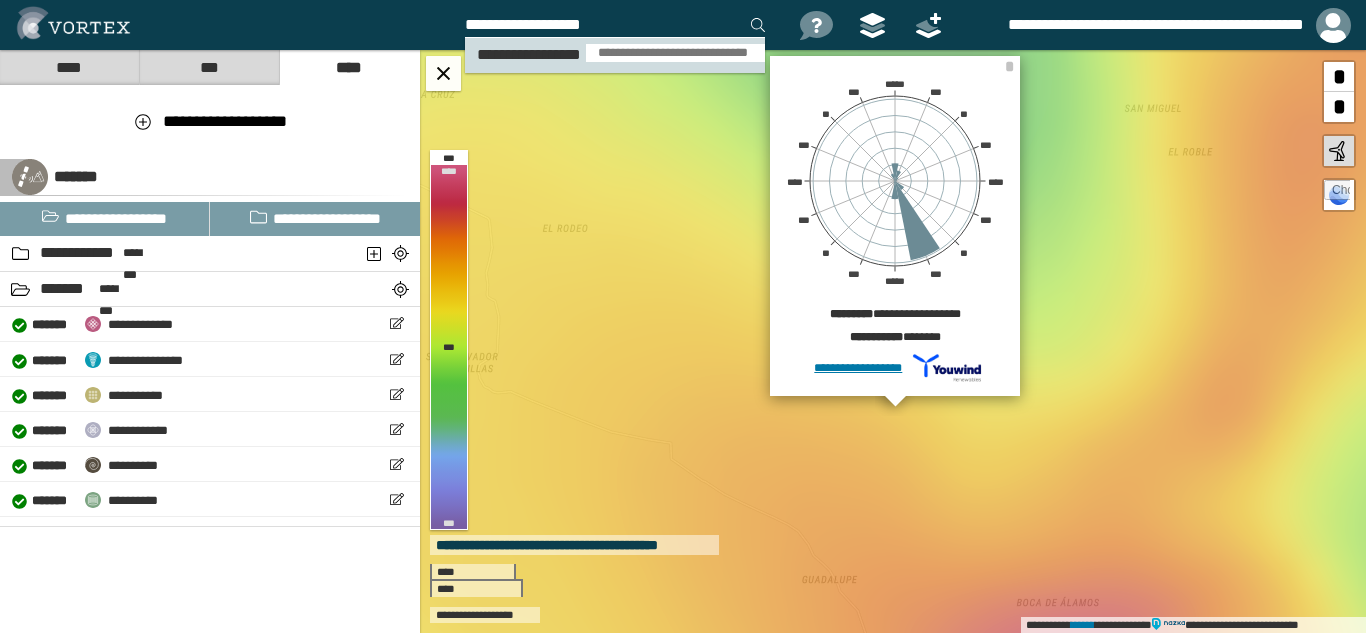 click on "[FIRST] [LAST]" at bounding box center (529, 54) 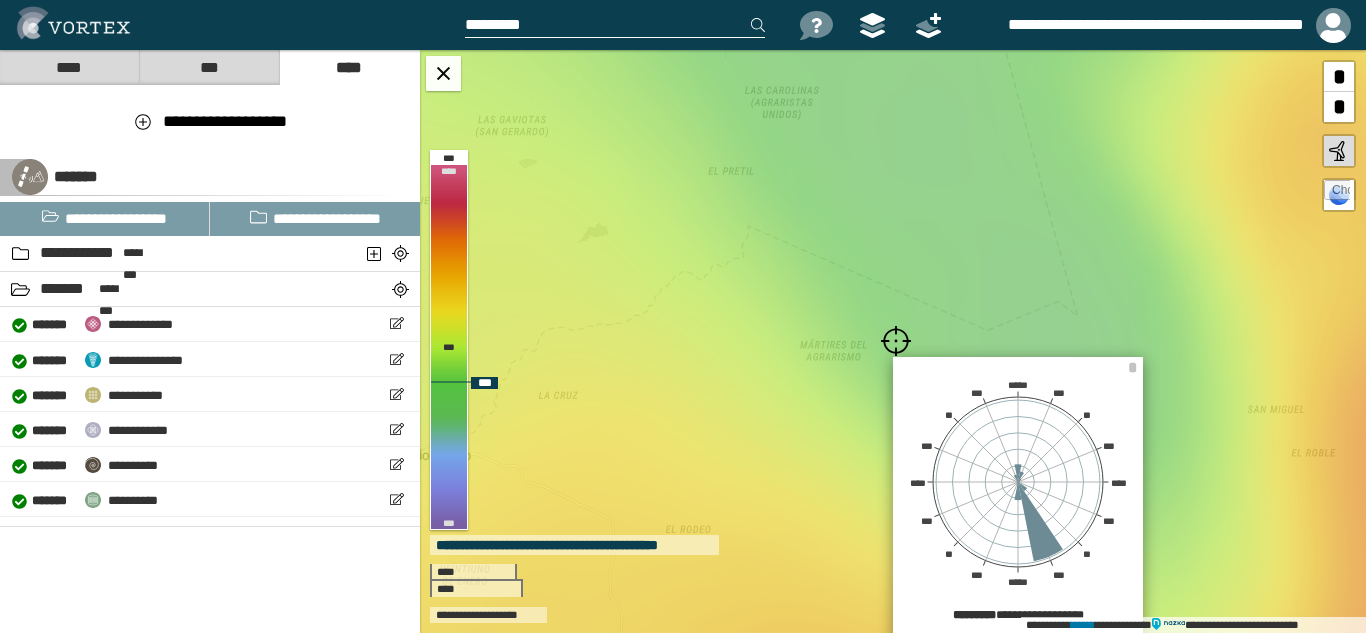 click at bounding box center [896, 341] 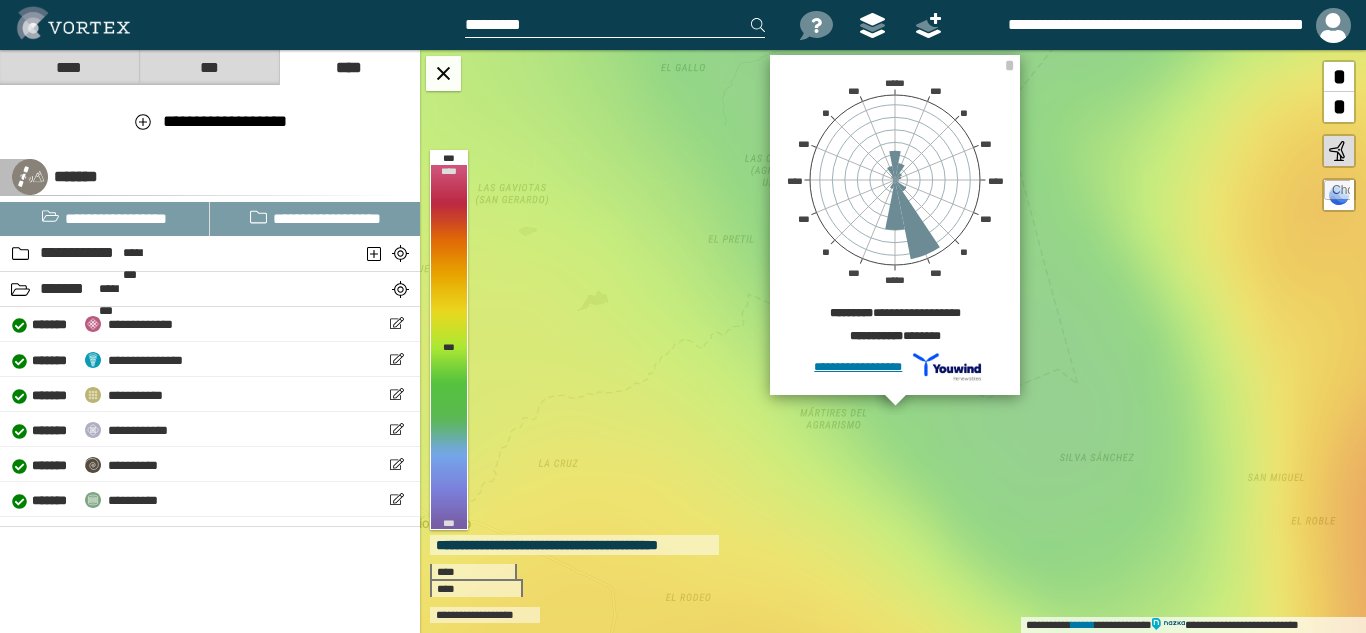 click at bounding box center [615, 25] 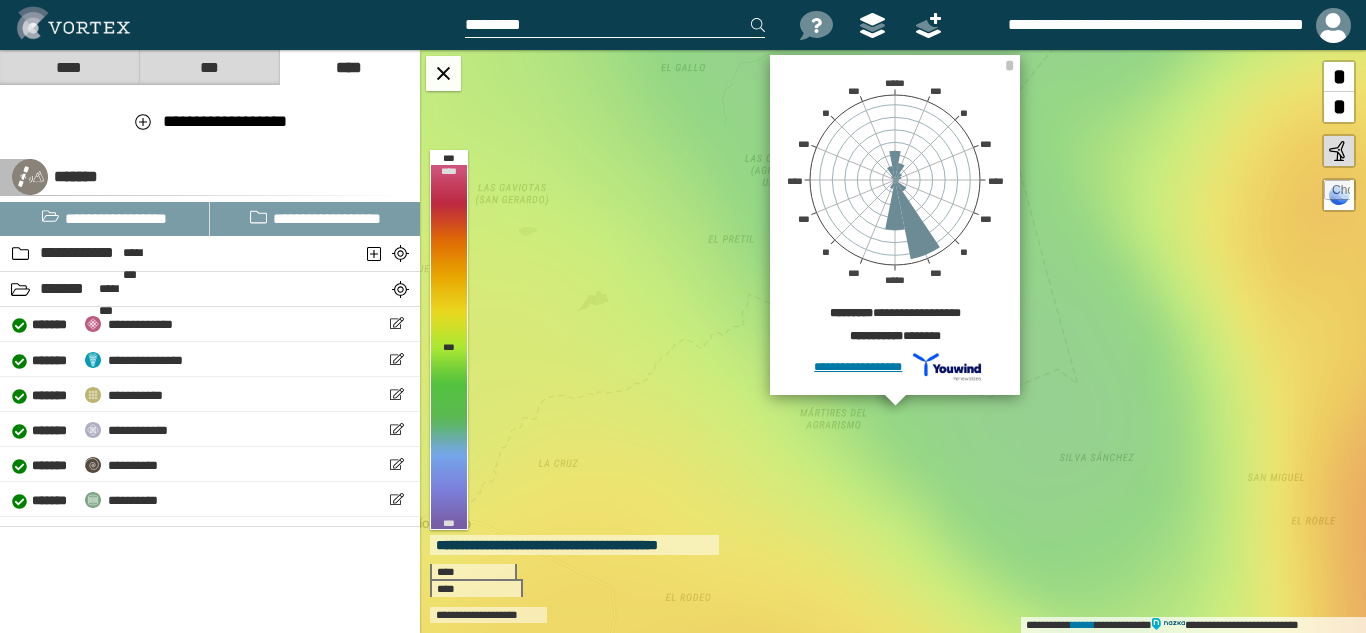 click at bounding box center (615, 25) 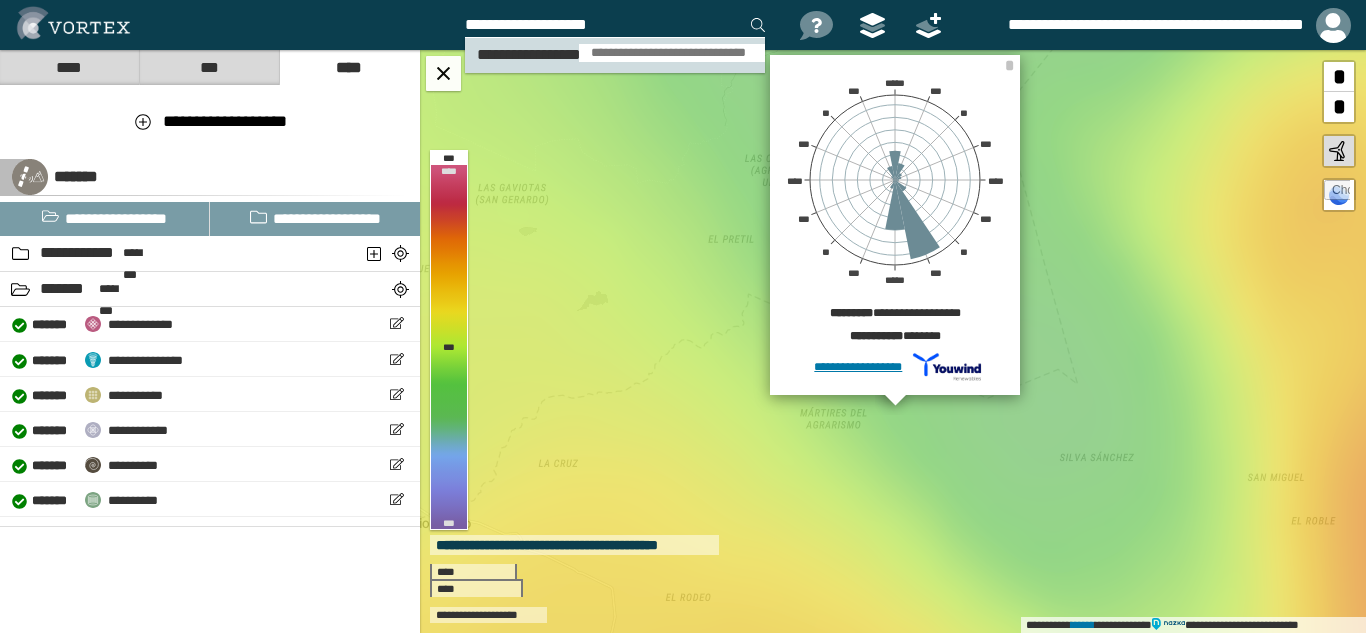 click on "[FIRST] [LAST]" at bounding box center [529, 54] 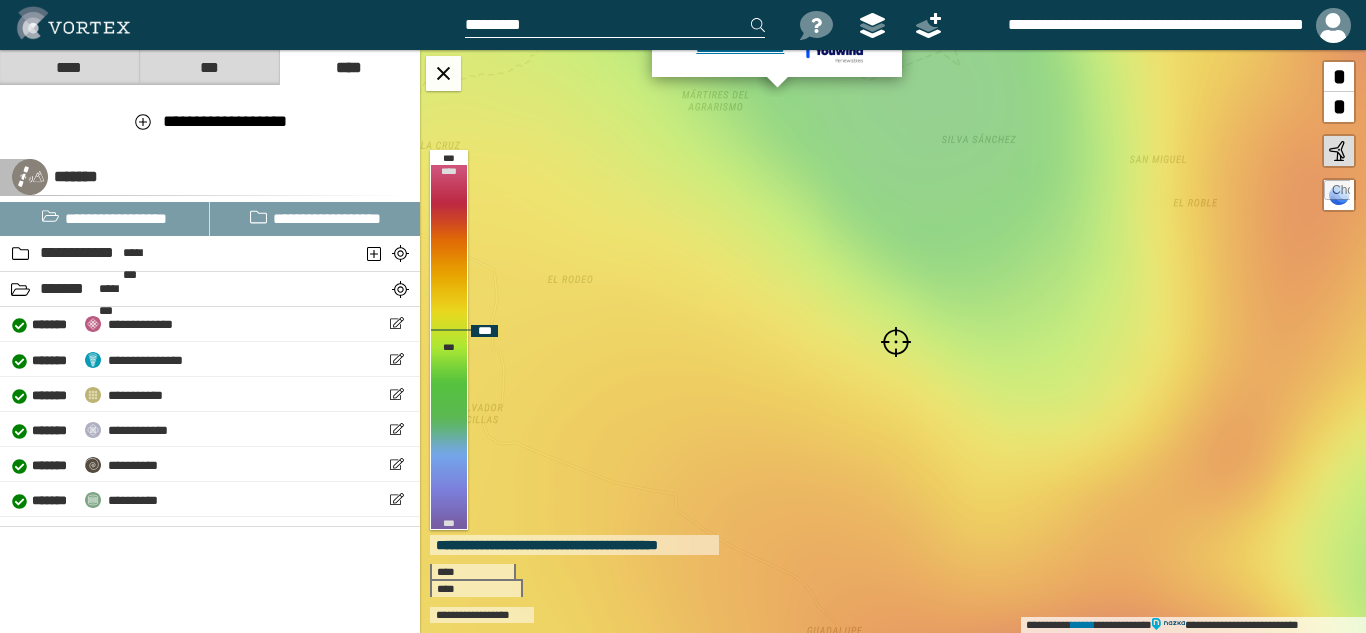 click at bounding box center [896, 342] 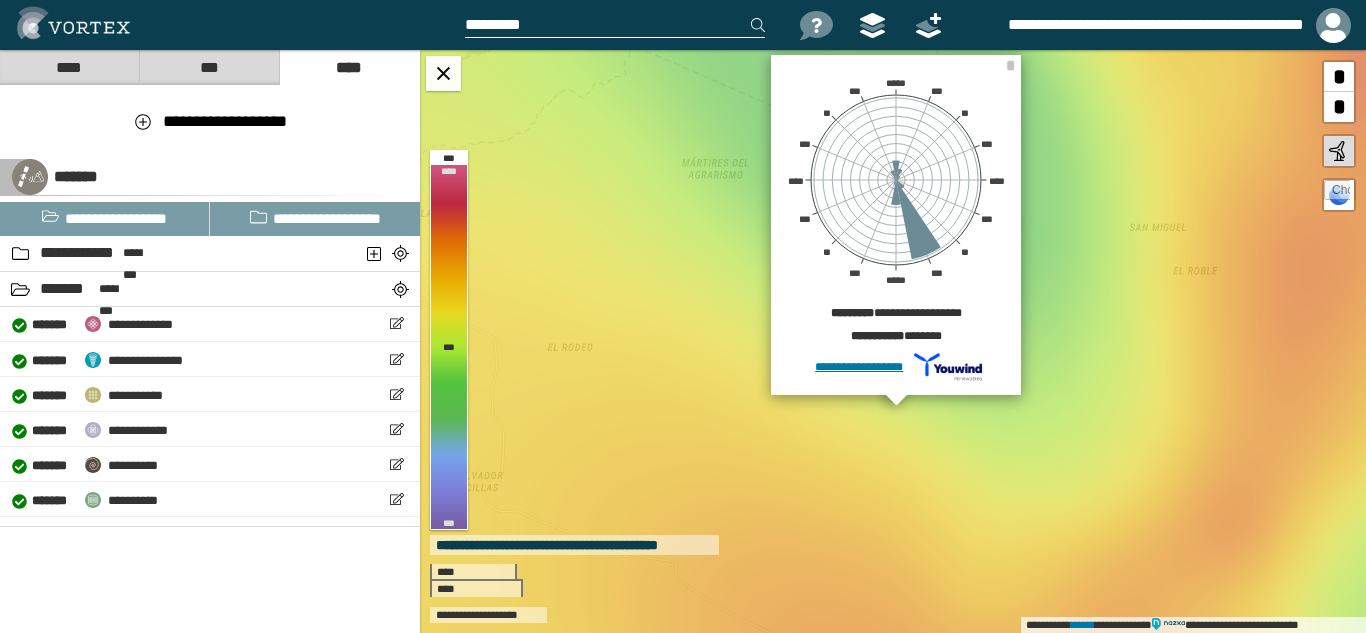 click at bounding box center [615, 25] 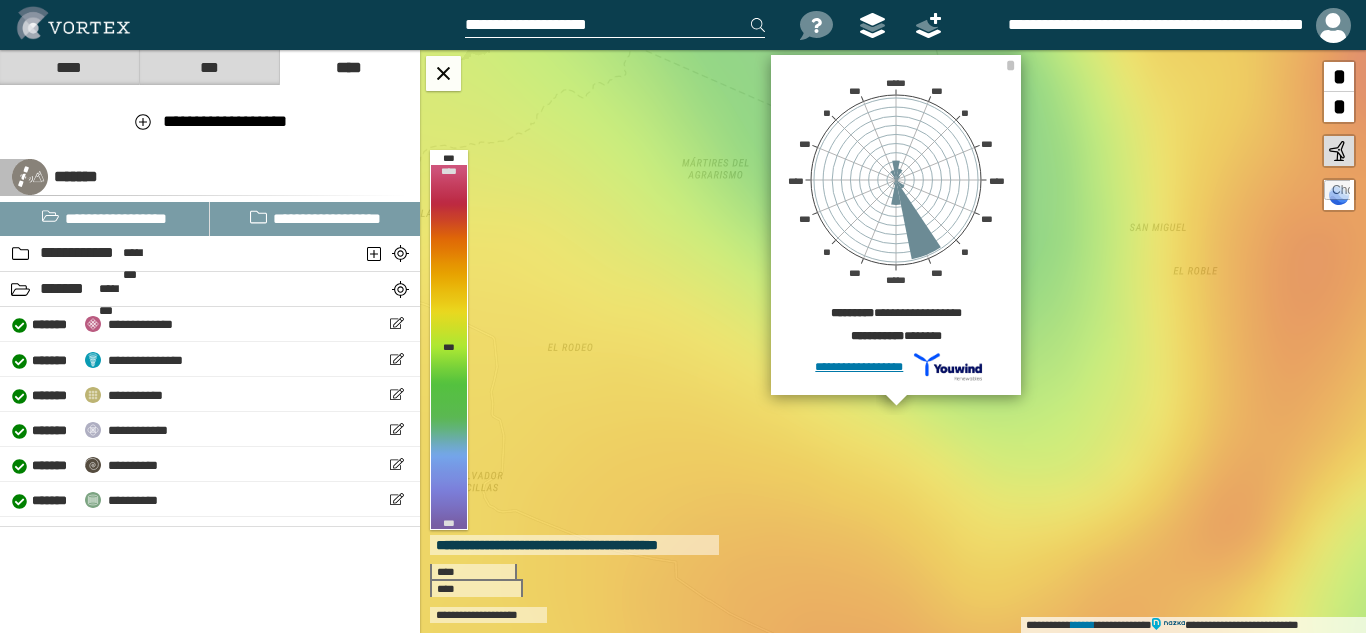 type on "**********" 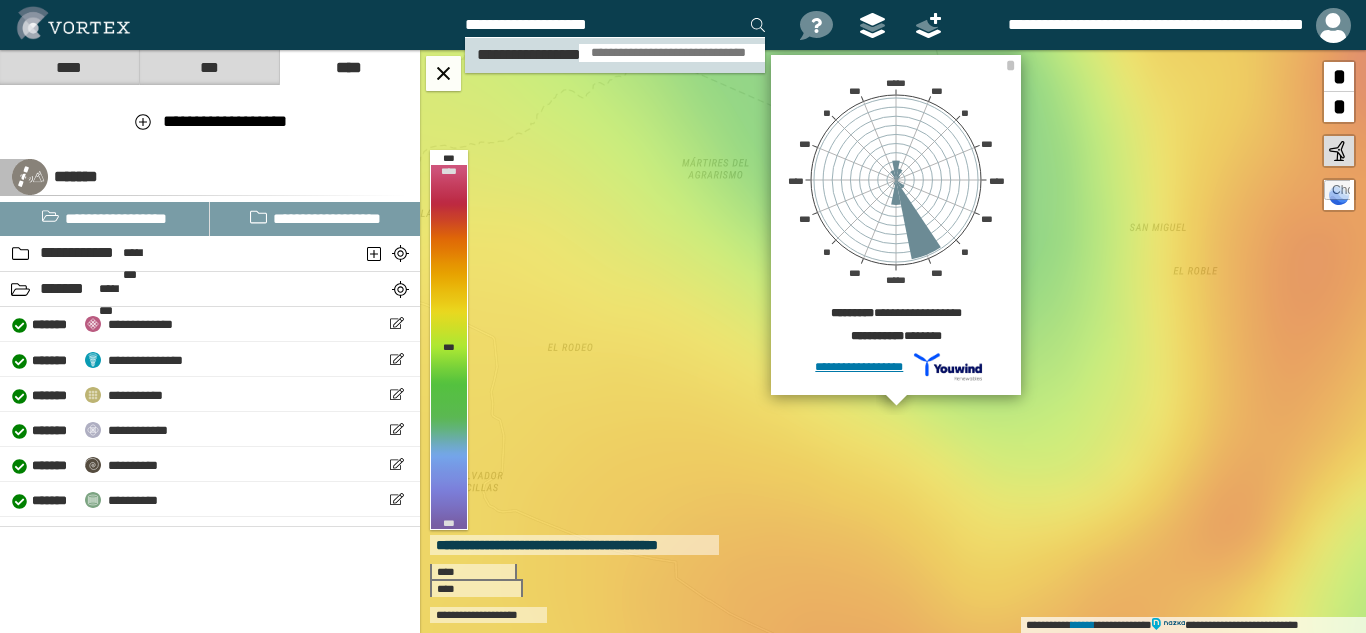 click on "[FIRST] [LAST]" at bounding box center (529, 54) 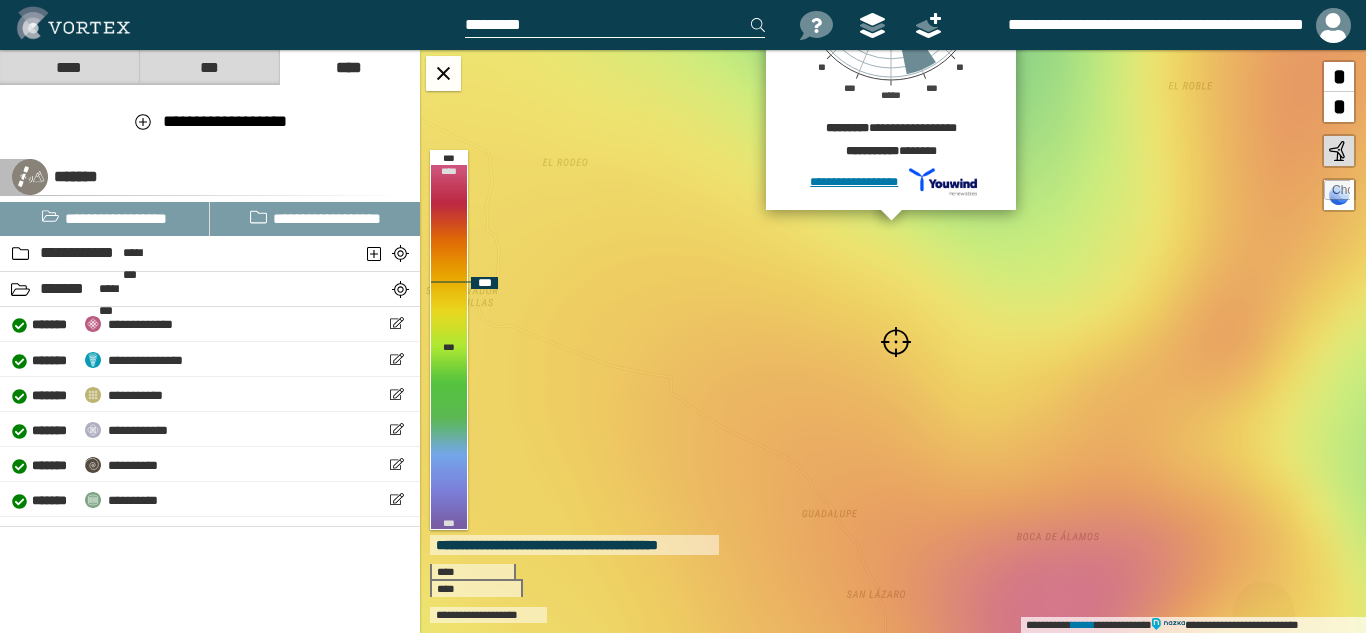 click at bounding box center (896, 342) 